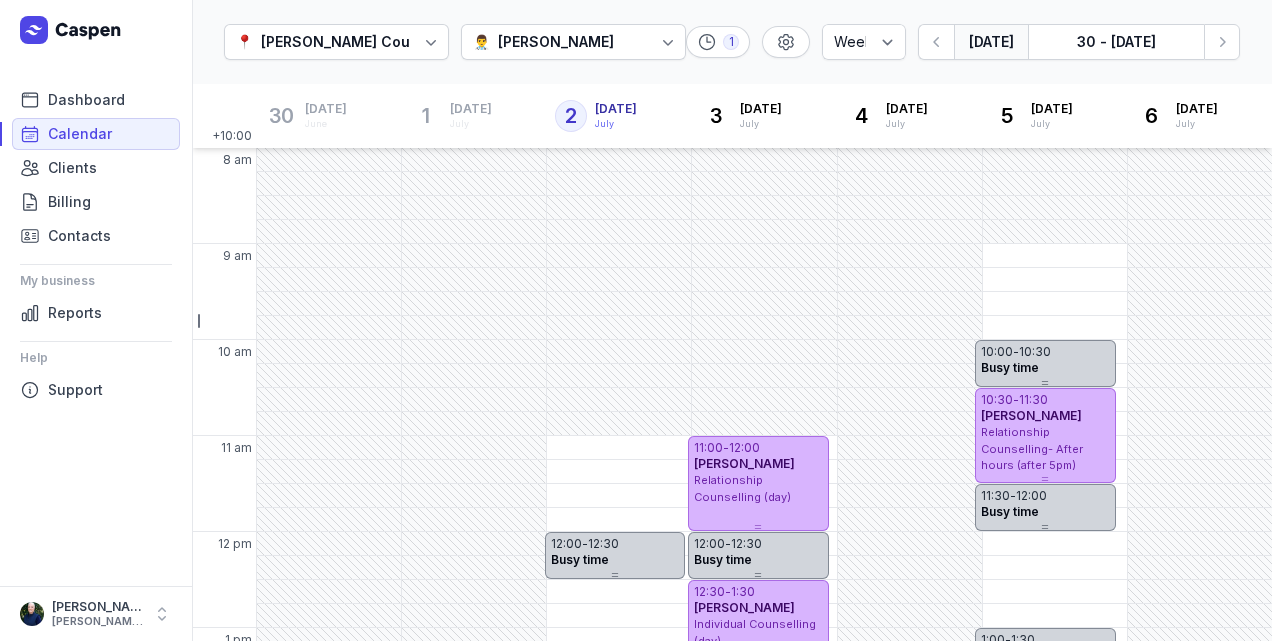 select on "week" 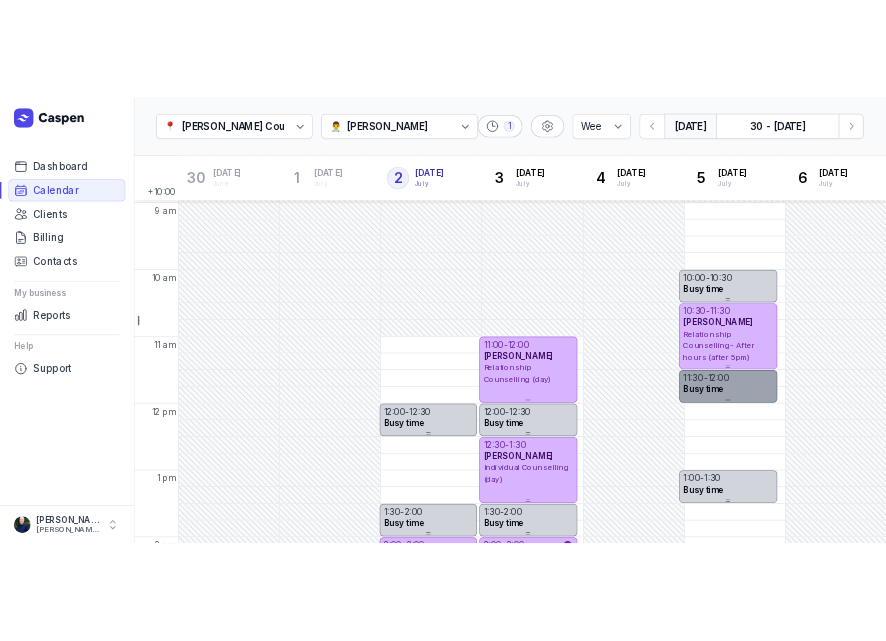 scroll, scrollTop: 92, scrollLeft: 0, axis: vertical 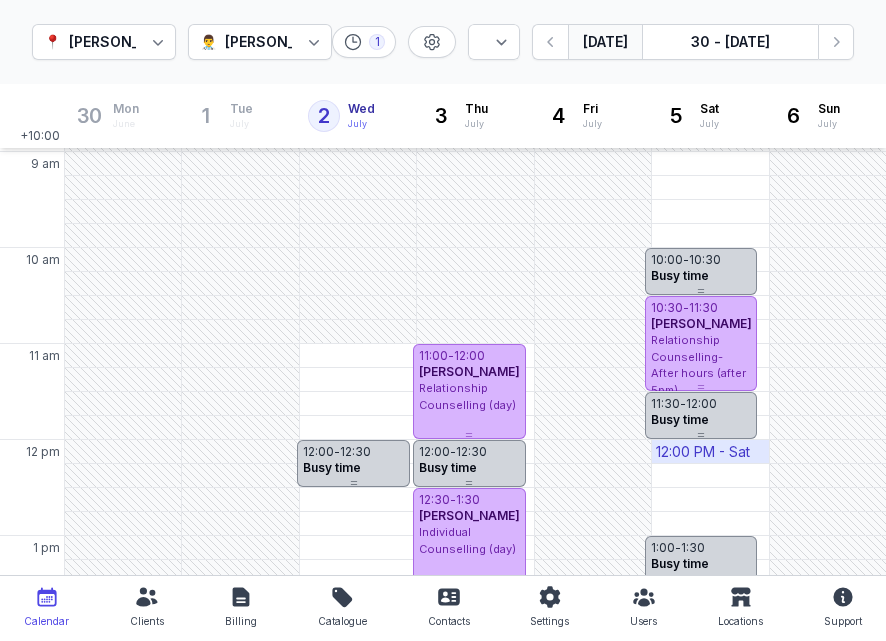 click on "12:00 PM - Sat" at bounding box center [703, 452] 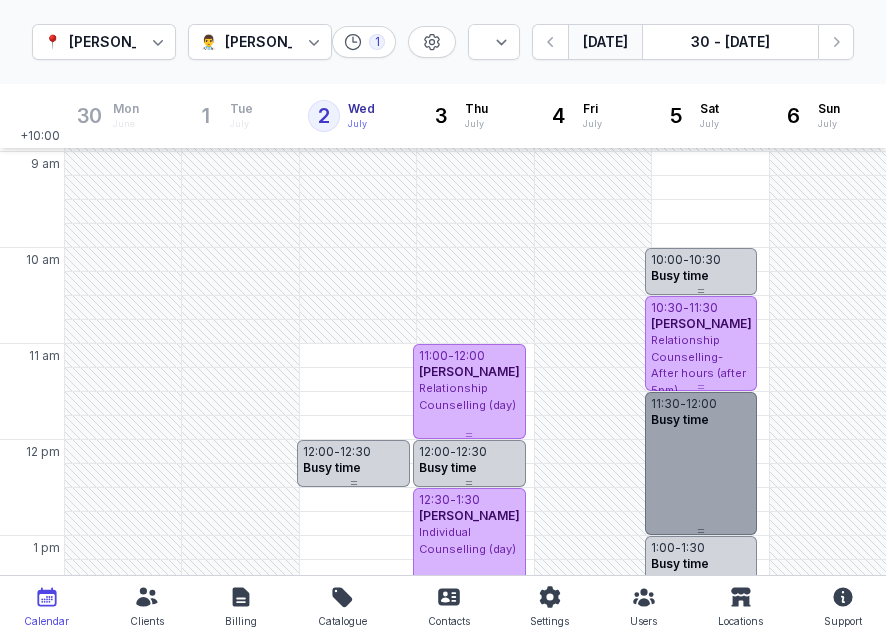 drag, startPoint x: 711, startPoint y: 437, endPoint x: 706, endPoint y: 520, distance: 83.15047 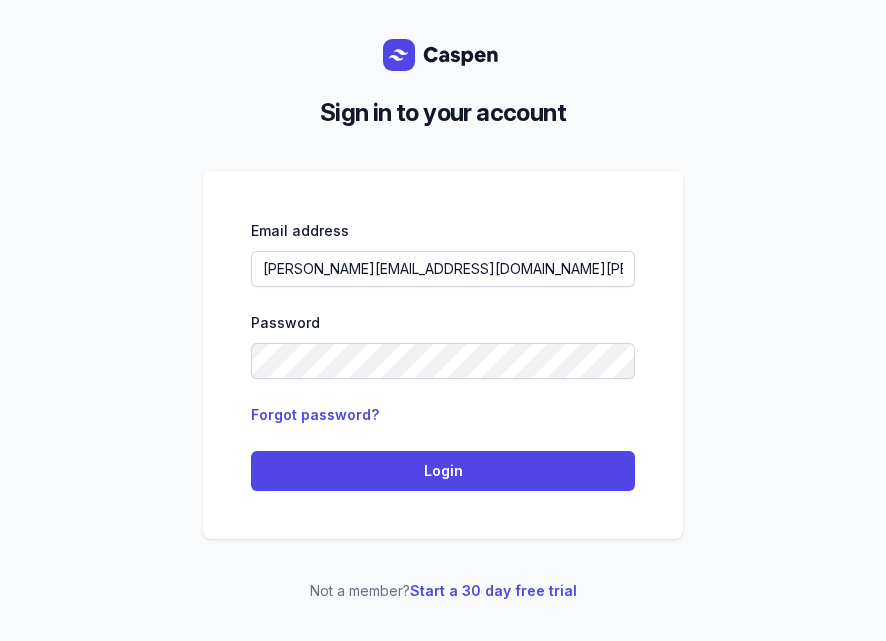 scroll, scrollTop: 0, scrollLeft: 0, axis: both 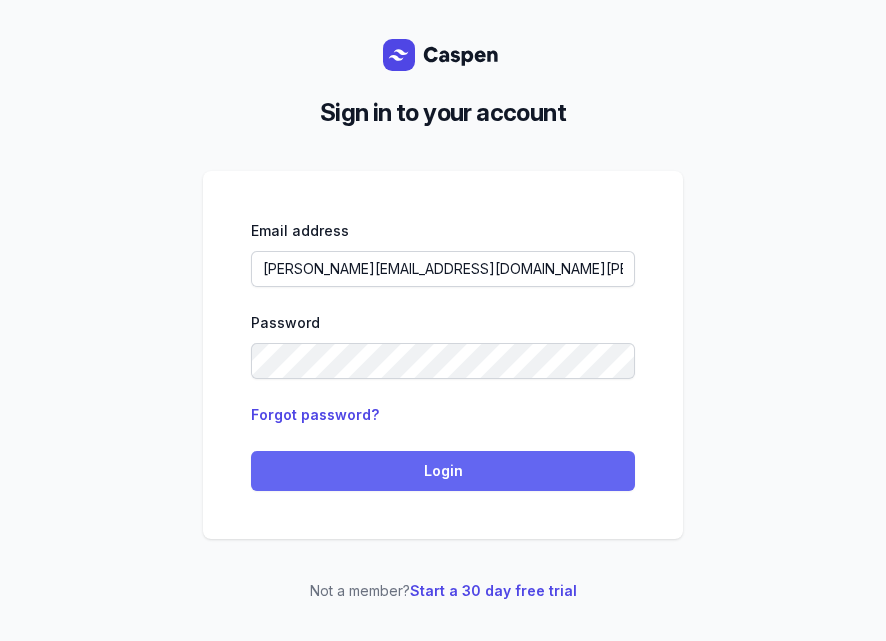 click on "Login" at bounding box center [443, 471] 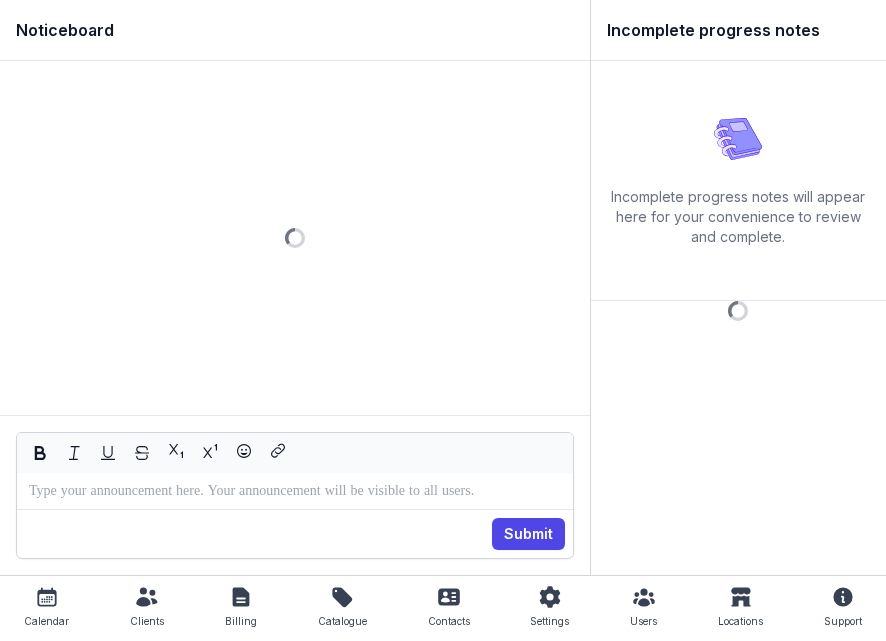 scroll, scrollTop: 0, scrollLeft: 0, axis: both 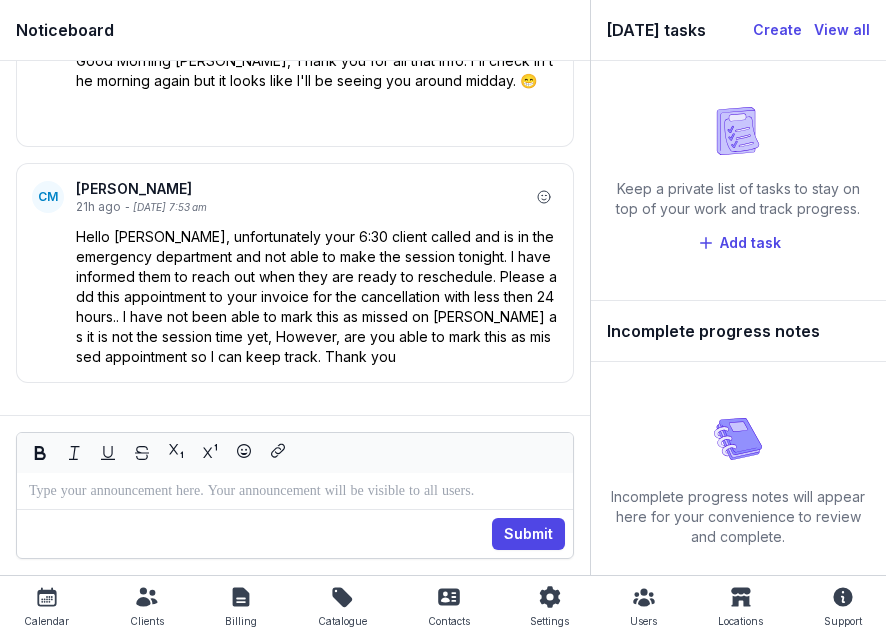 click 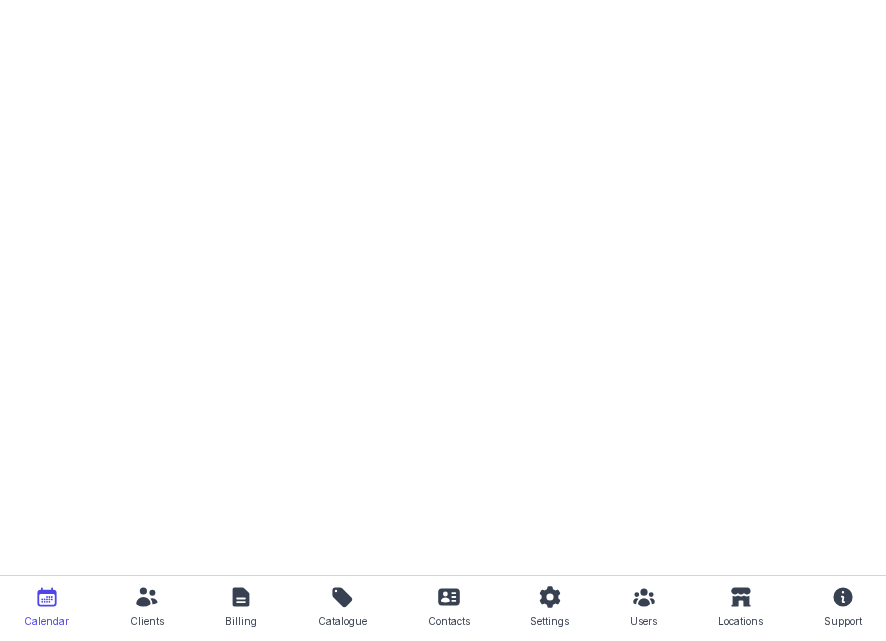 select on "week" 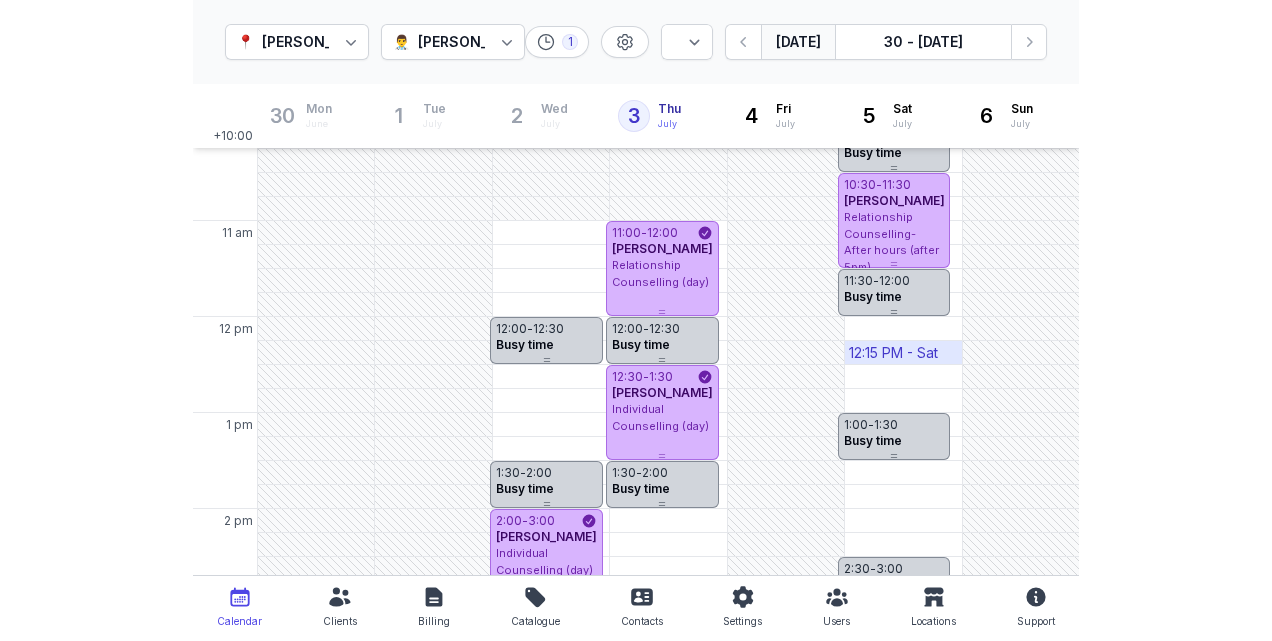 scroll, scrollTop: 212, scrollLeft: 0, axis: vertical 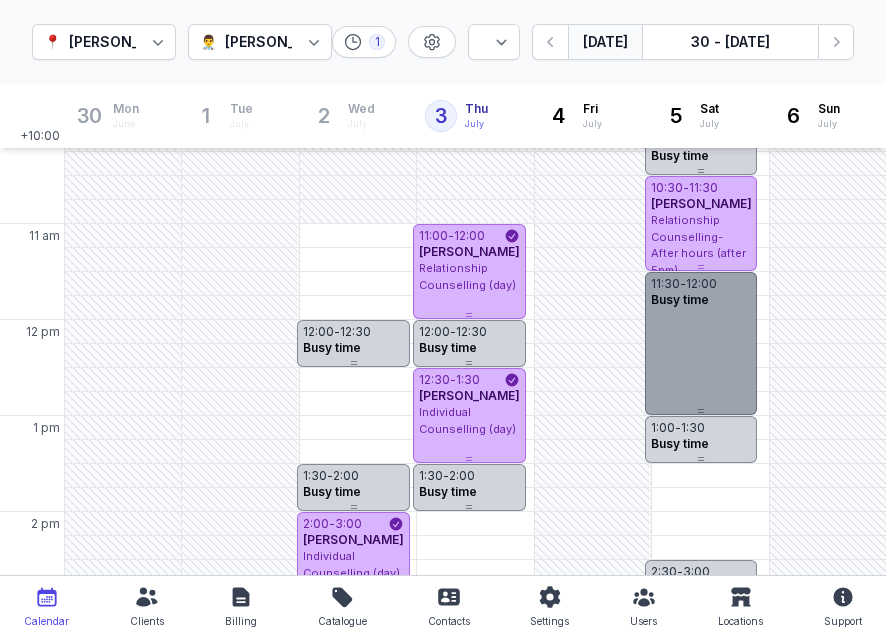 drag, startPoint x: 716, startPoint y: 313, endPoint x: 695, endPoint y: 401, distance: 90.47099 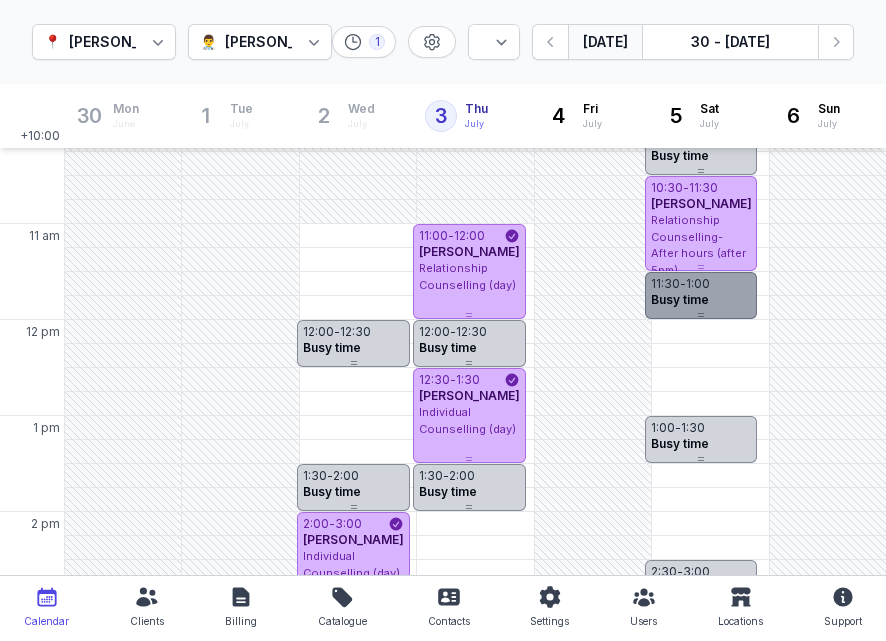 drag, startPoint x: 704, startPoint y: 408, endPoint x: 698, endPoint y: 310, distance: 98.1835 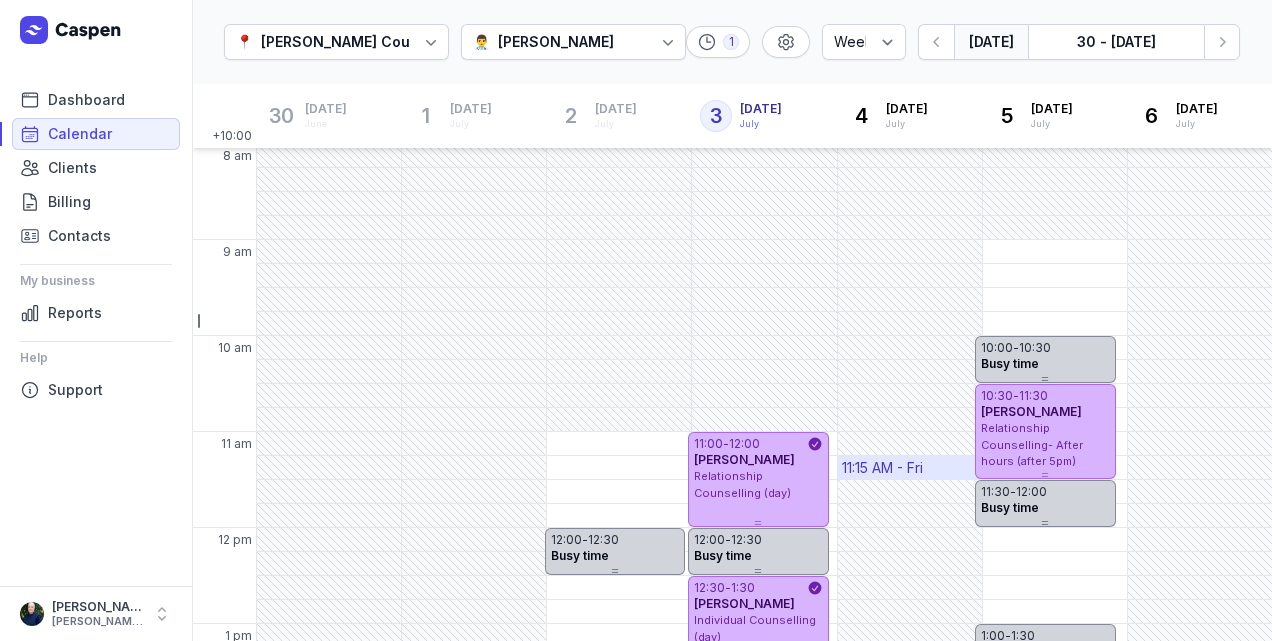 scroll, scrollTop: 0, scrollLeft: 0, axis: both 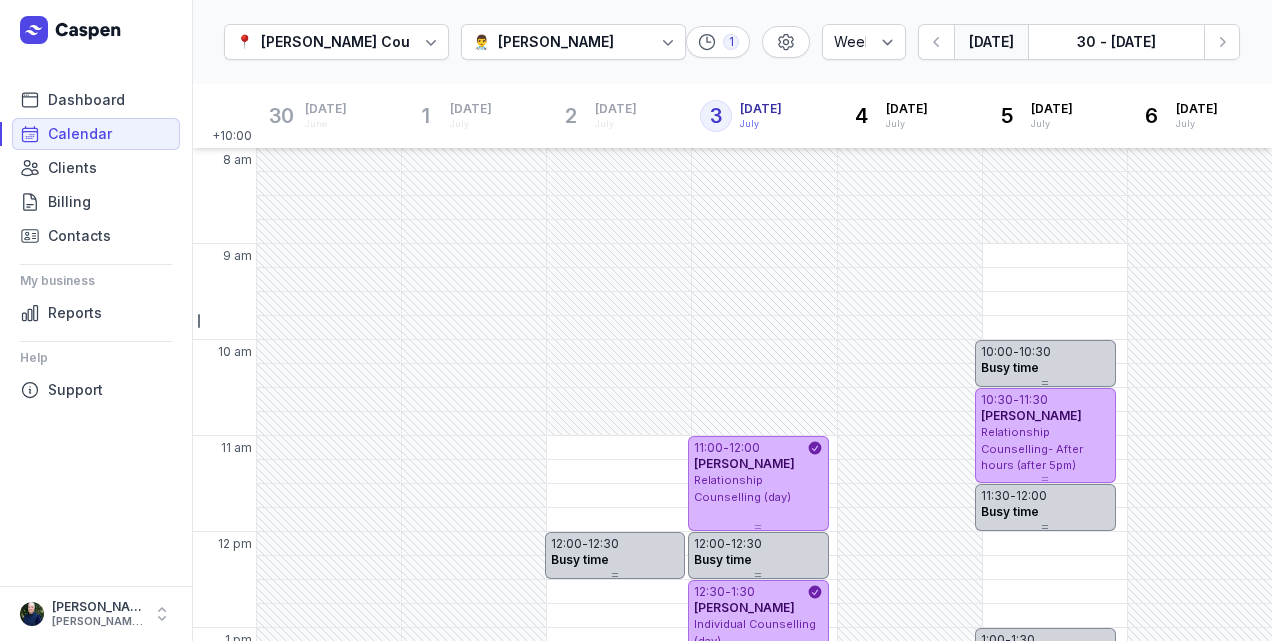 click 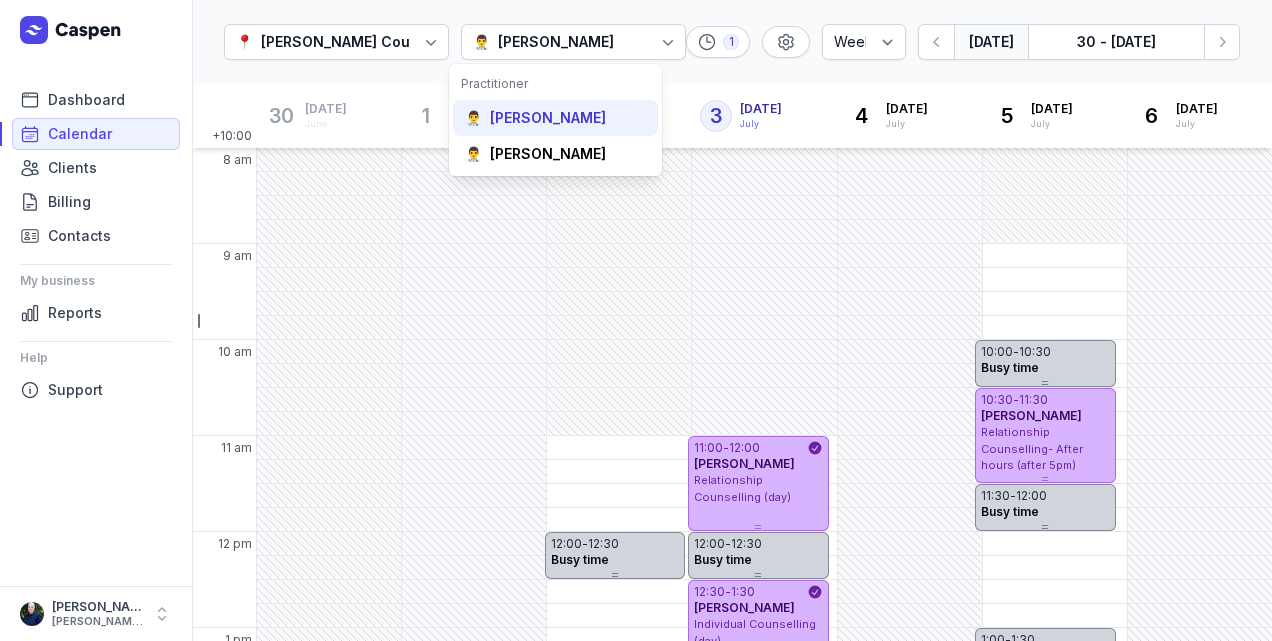 click on "COURTNEY MCALIECE" at bounding box center [548, 118] 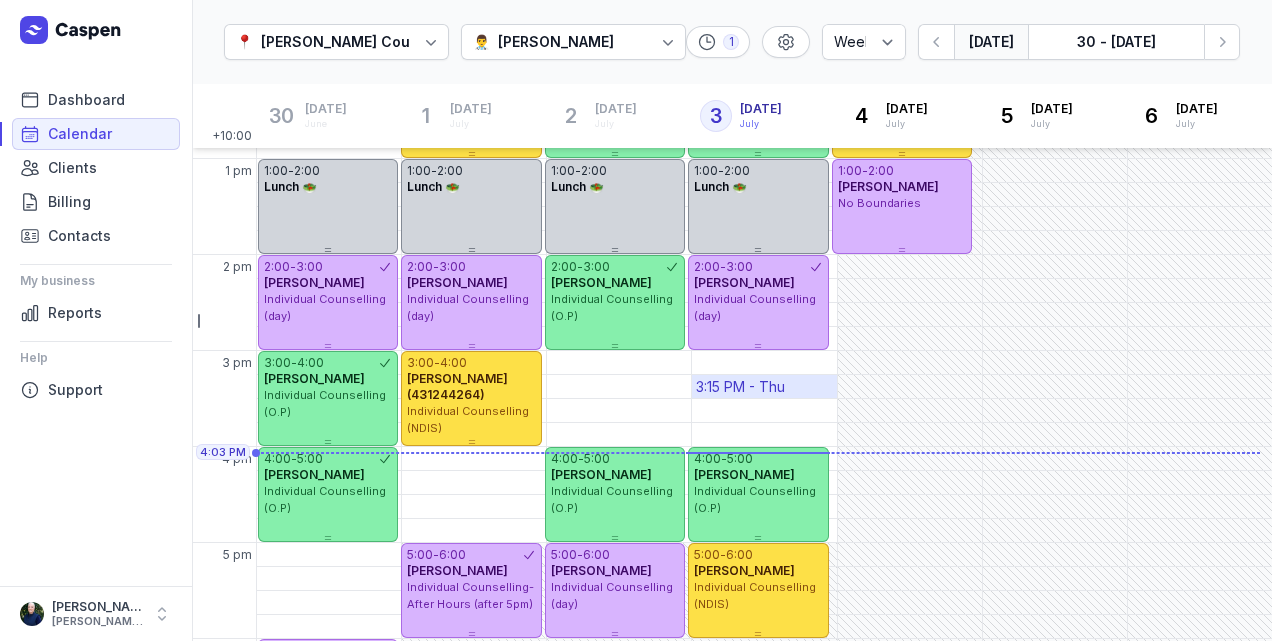 scroll, scrollTop: 525, scrollLeft: 0, axis: vertical 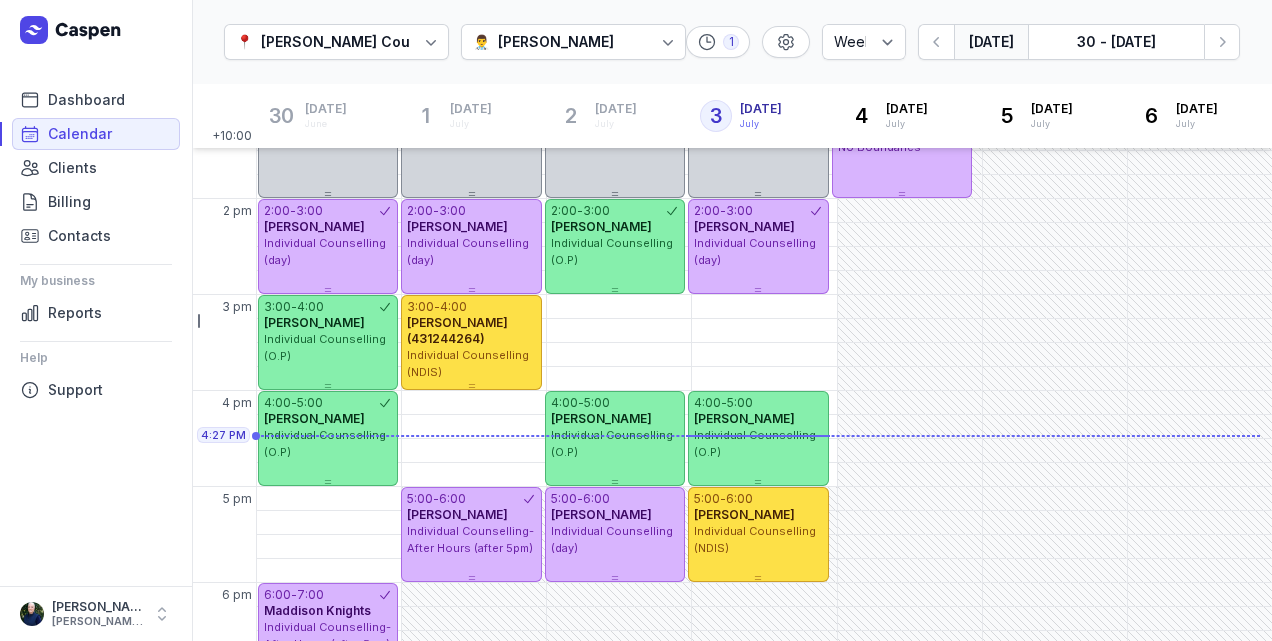click on "COURTNEY MCALIECE" at bounding box center (556, 42) 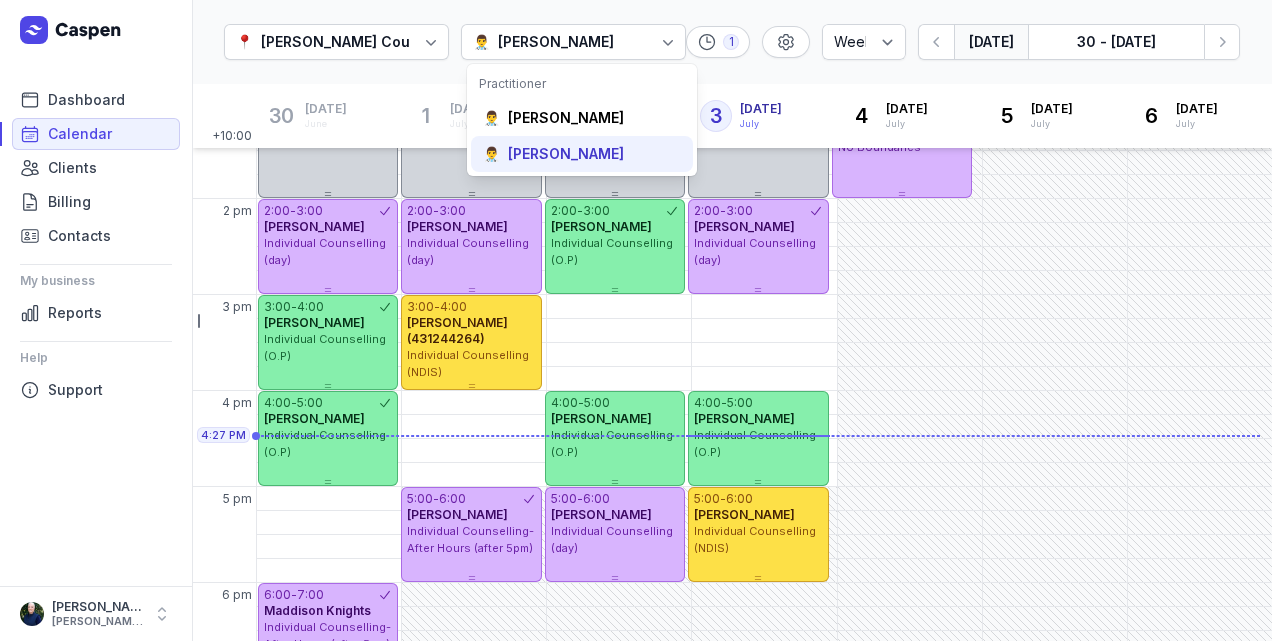 click on "Tanya Fisher" at bounding box center (566, 154) 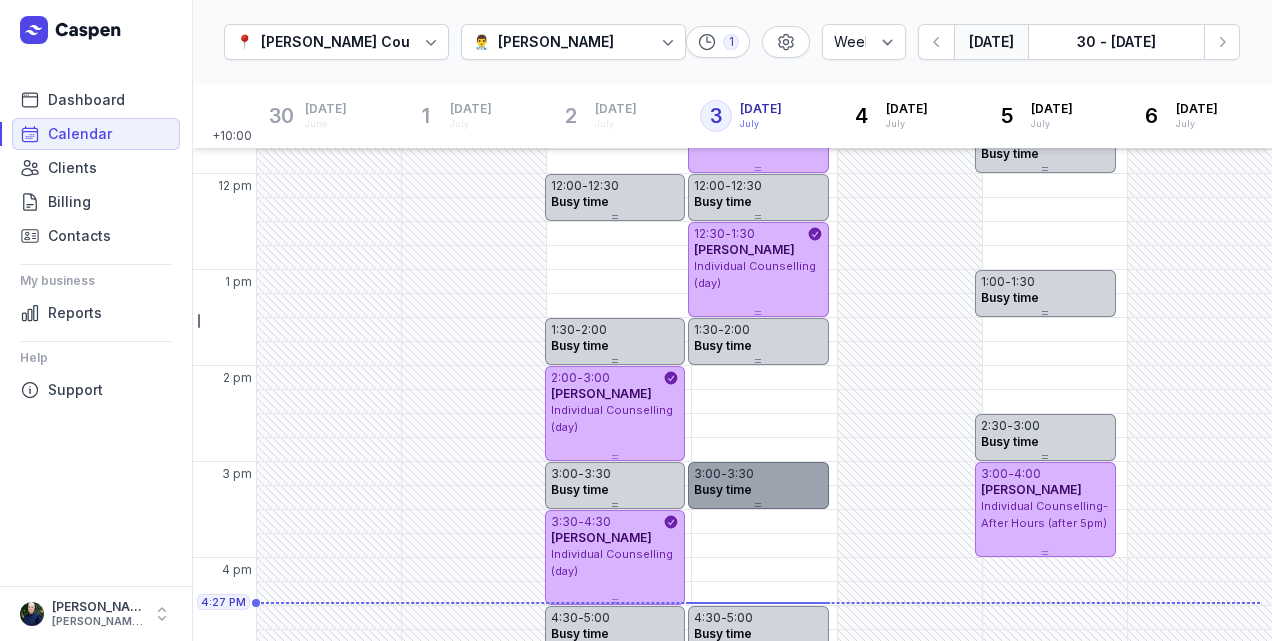 scroll, scrollTop: 292, scrollLeft: 0, axis: vertical 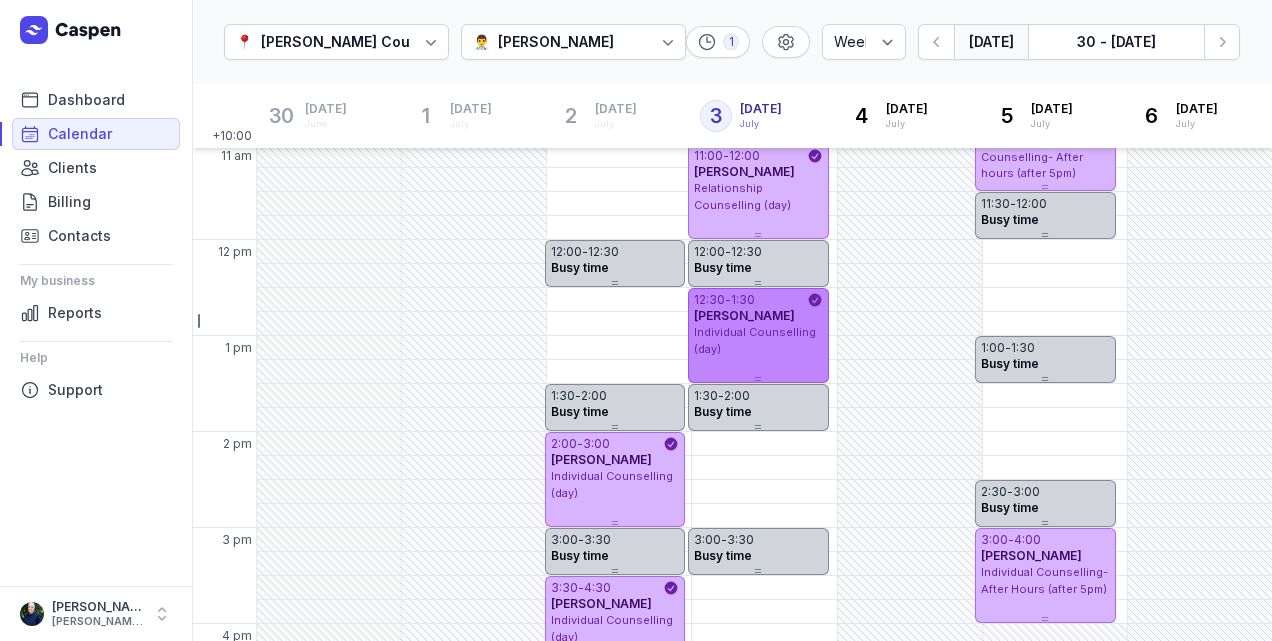 click on "Individual Counselling (day)" at bounding box center [758, 340] 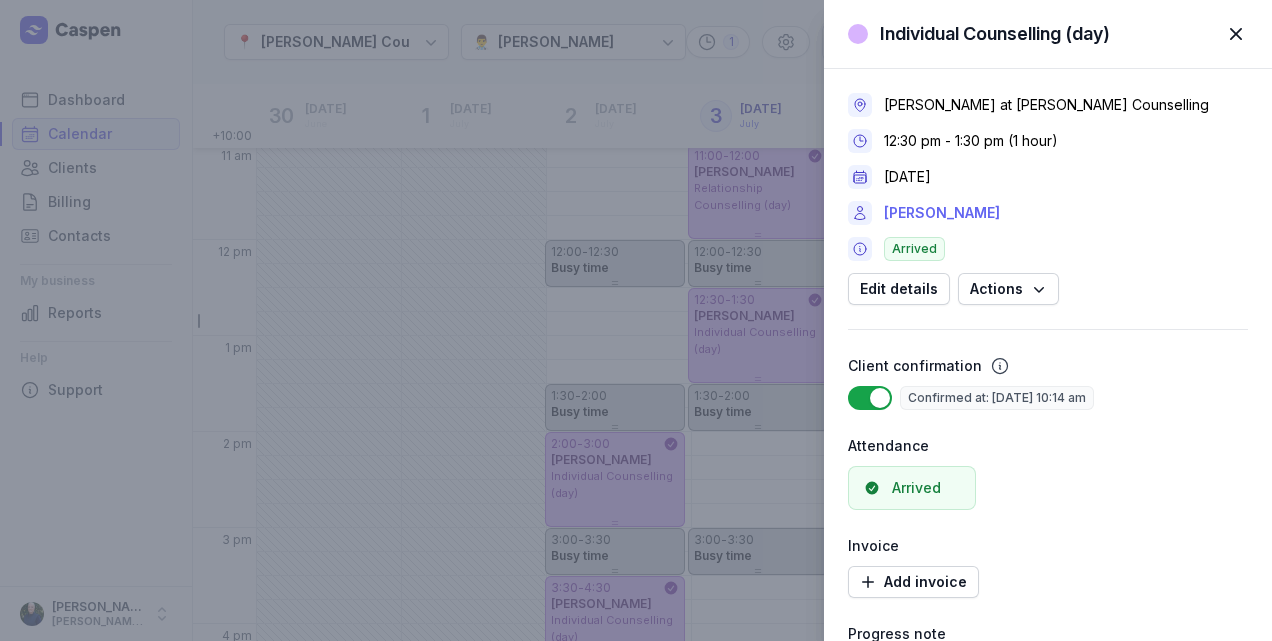 click on "Brooke Connor" at bounding box center (942, 213) 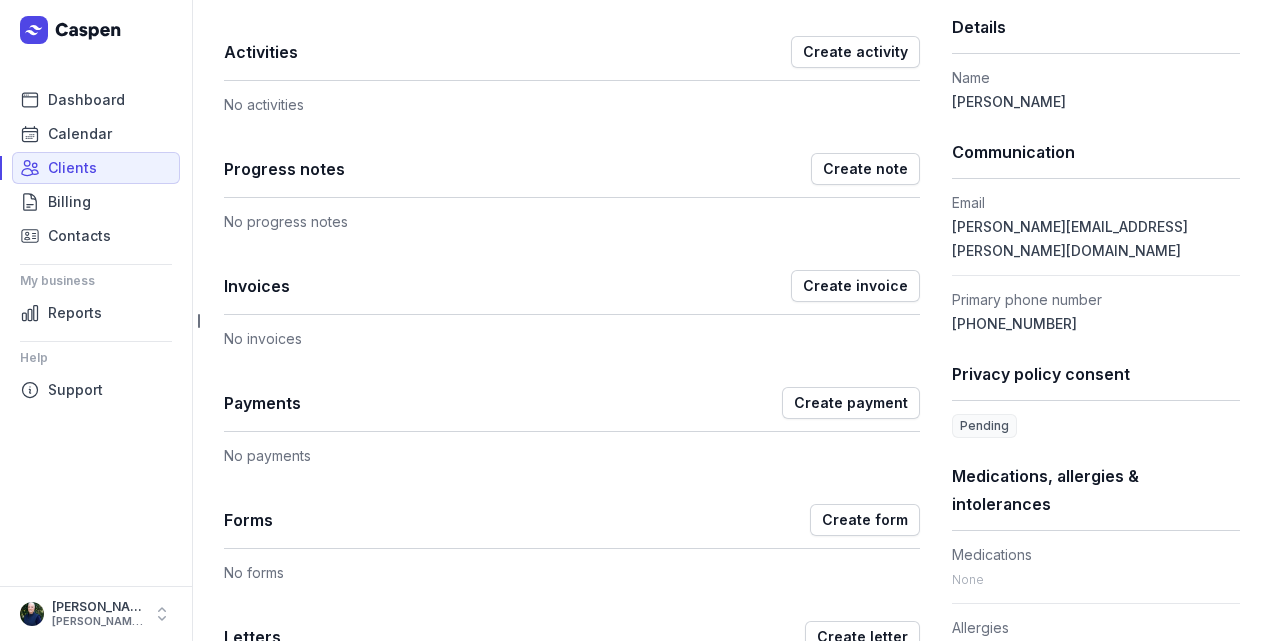 scroll, scrollTop: 414, scrollLeft: 0, axis: vertical 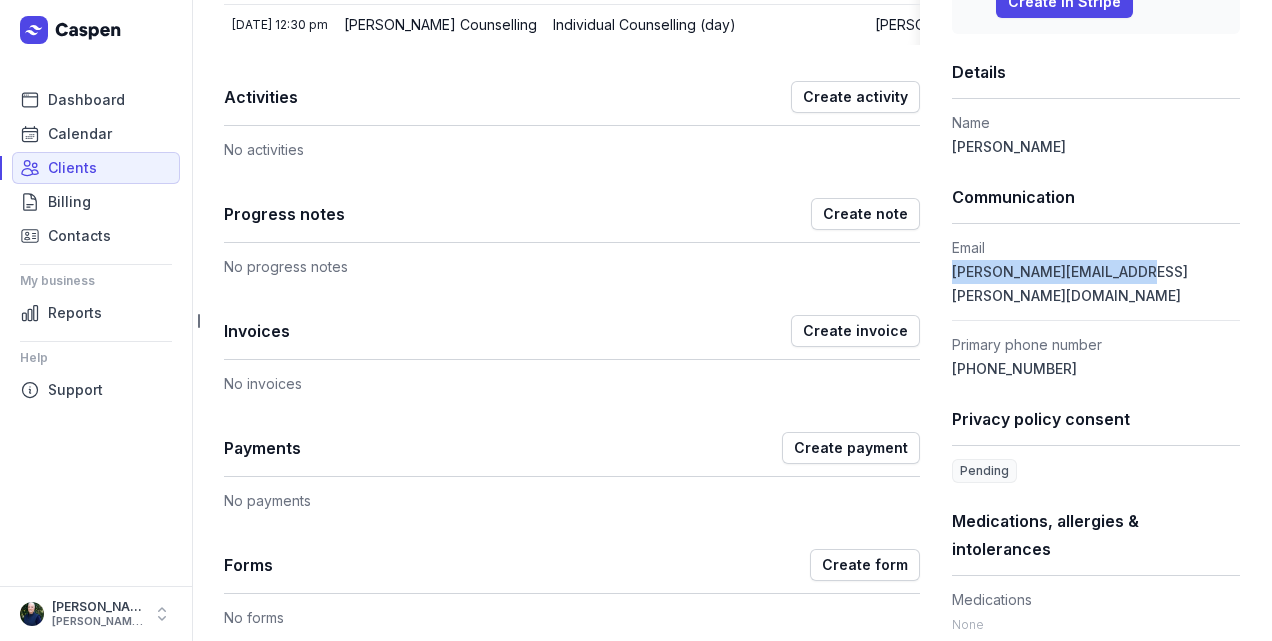 drag, startPoint x: 1138, startPoint y: 272, endPoint x: 941, endPoint y: 274, distance: 197.01015 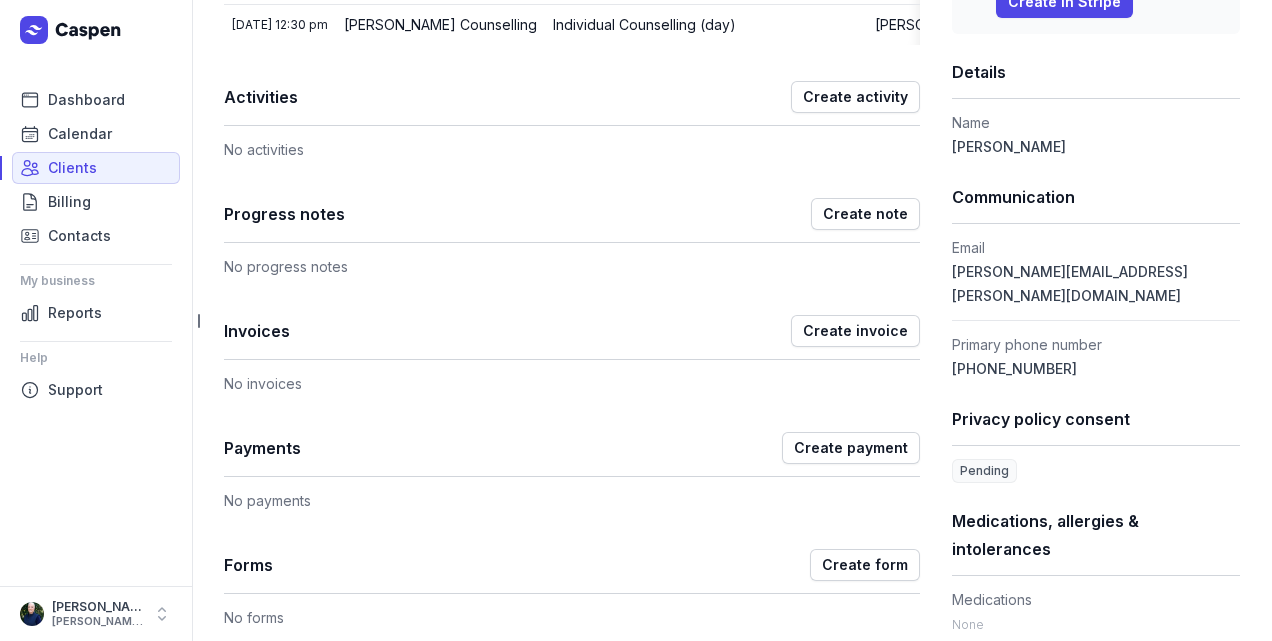 click on "Brooke Connor" 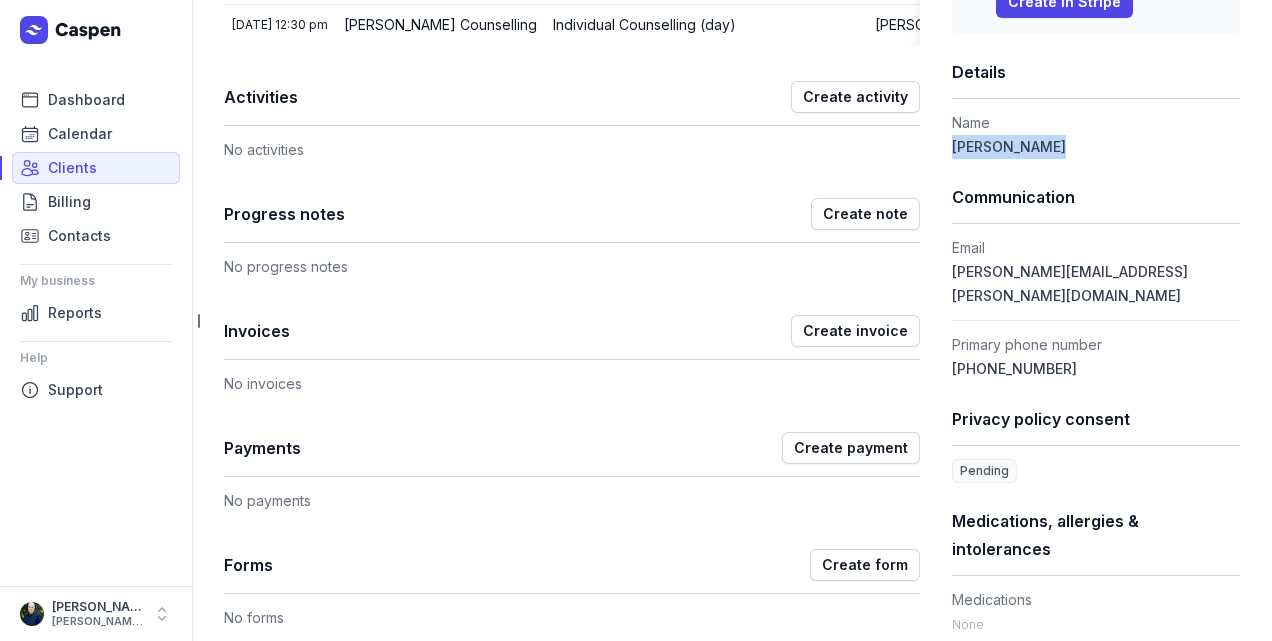 drag, startPoint x: 1039, startPoint y: 146, endPoint x: 936, endPoint y: 145, distance: 103.00485 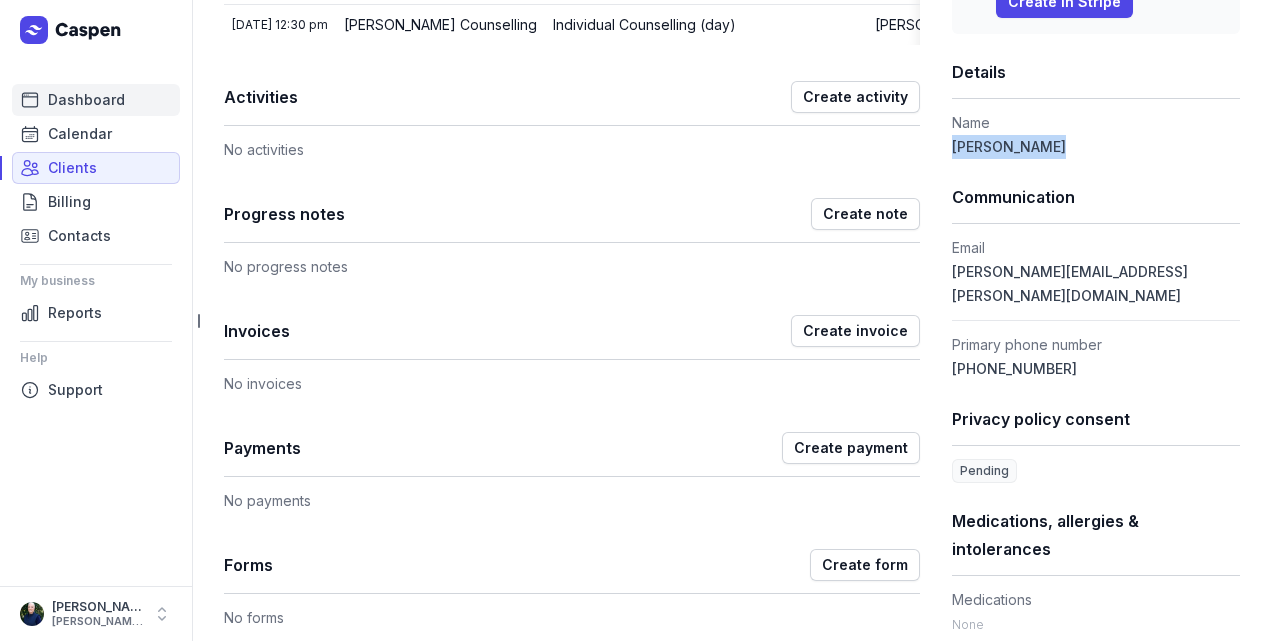 click on "Dashboard" 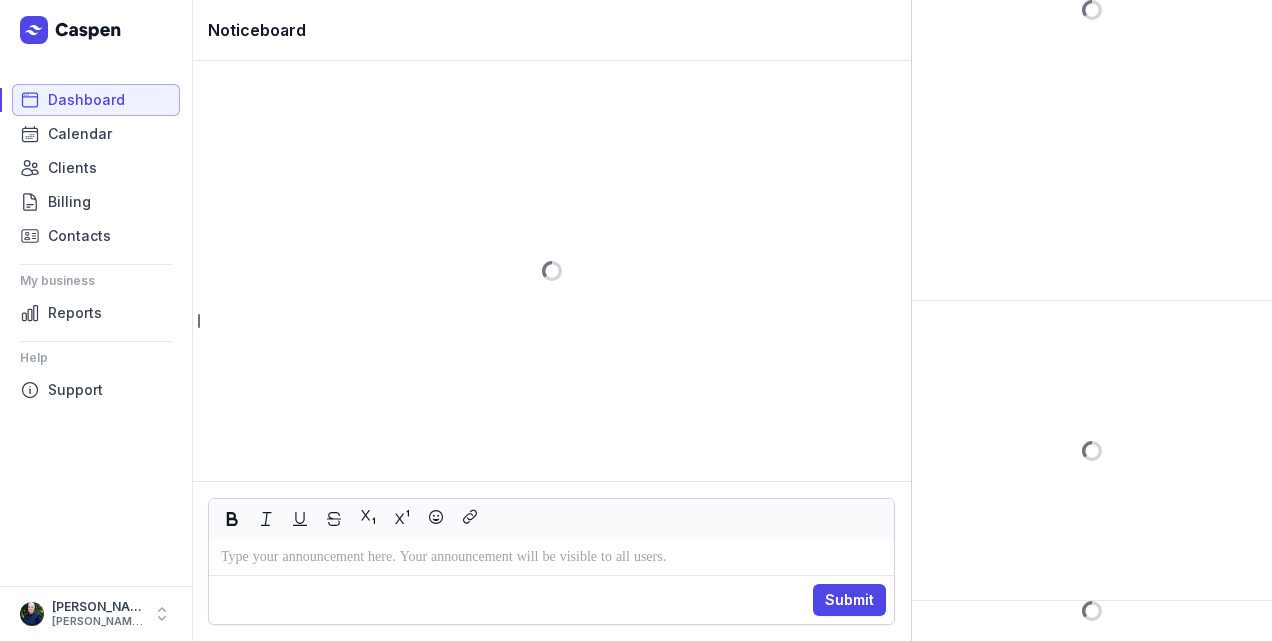 scroll, scrollTop: 0, scrollLeft: 0, axis: both 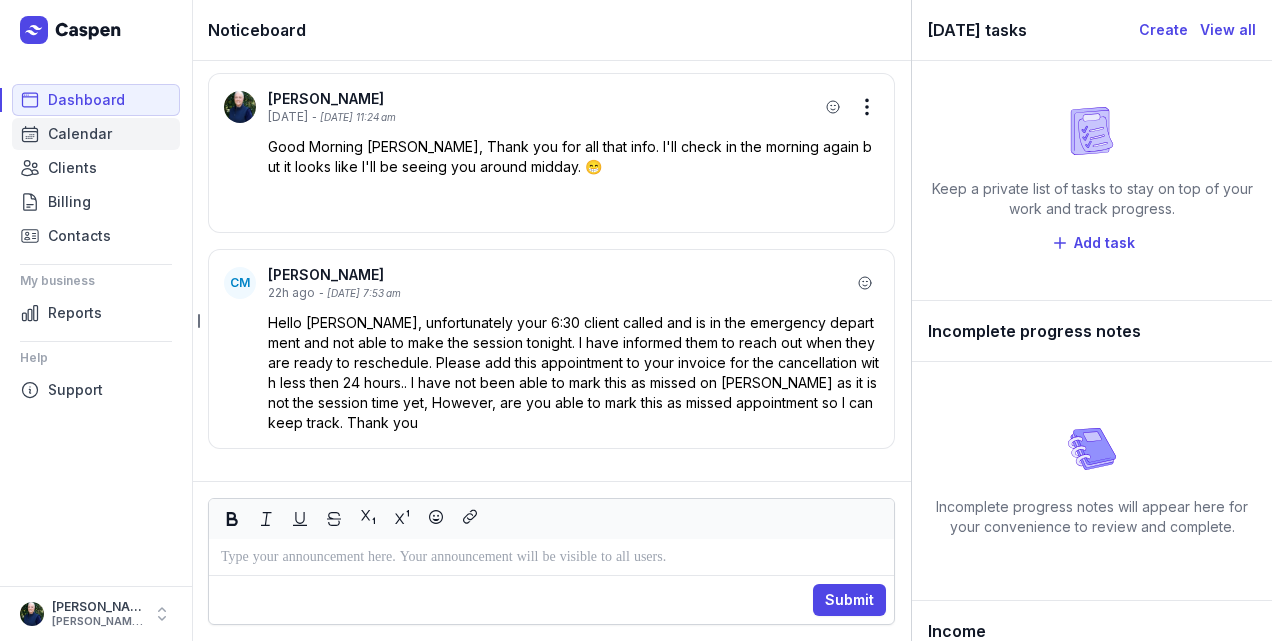 click on "Calendar" 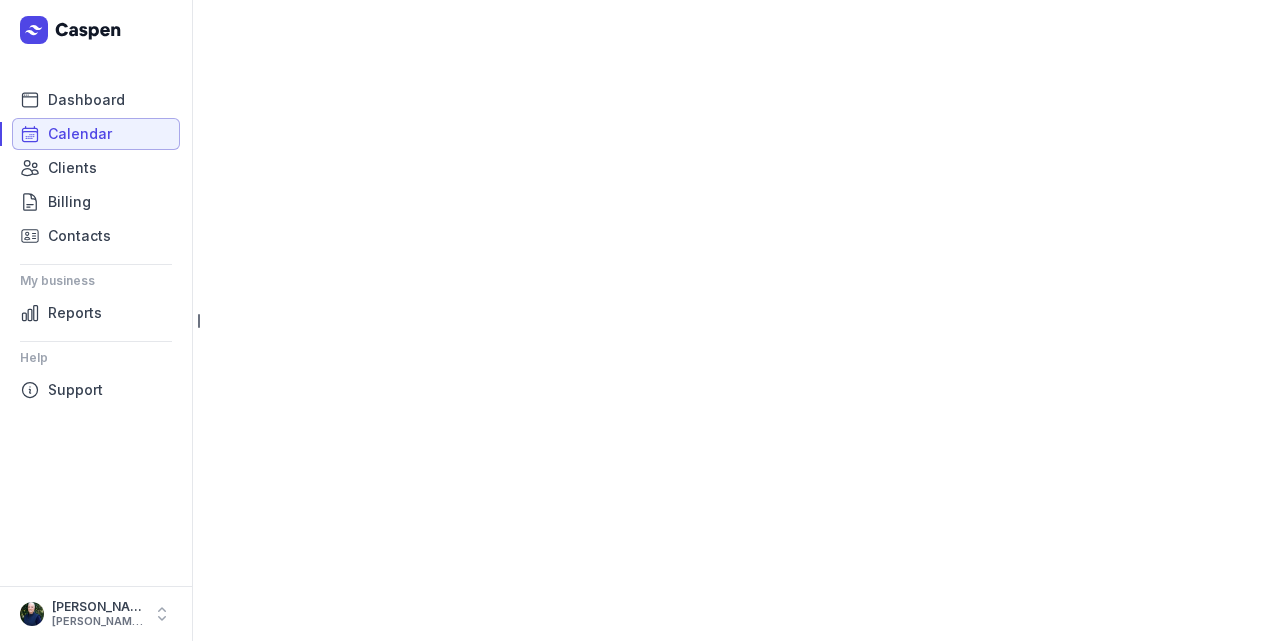 select on "week" 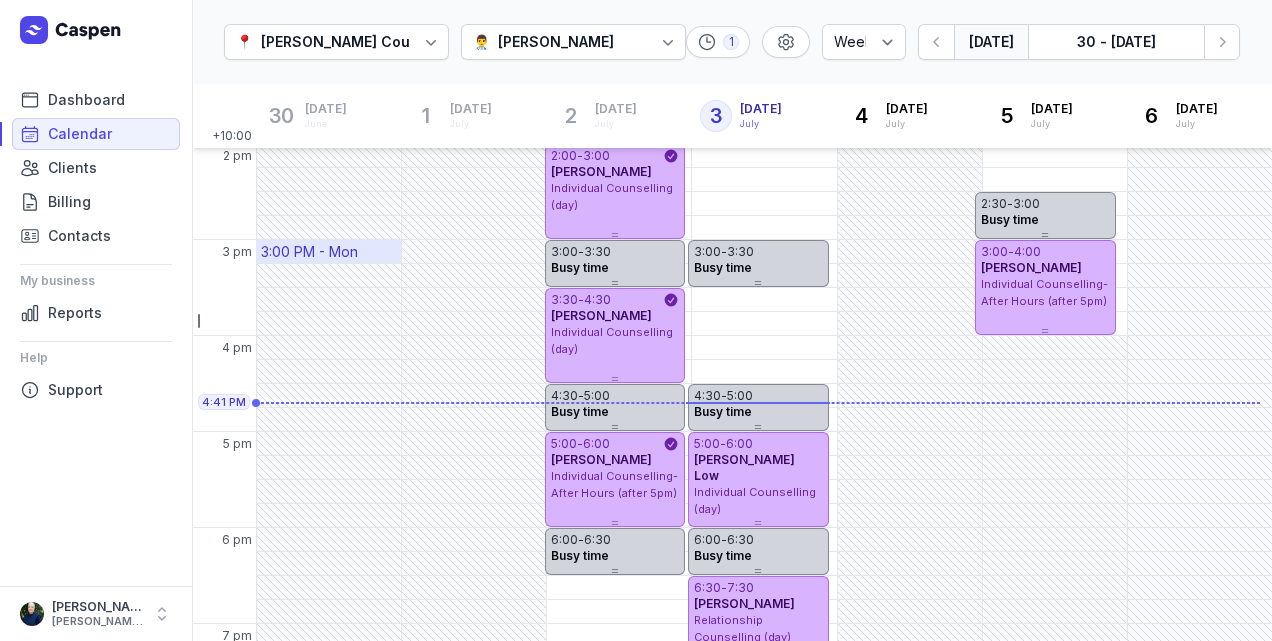 scroll, scrollTop: 583, scrollLeft: 0, axis: vertical 